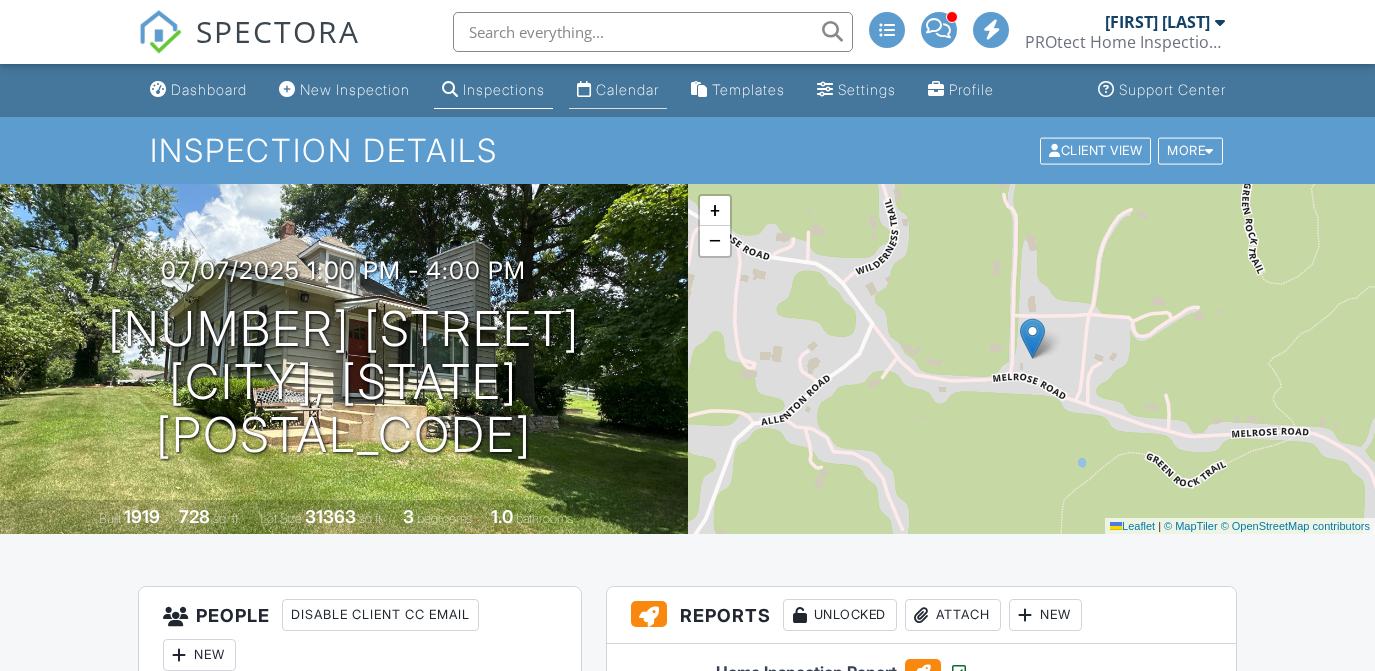 scroll, scrollTop: 0, scrollLeft: 0, axis: both 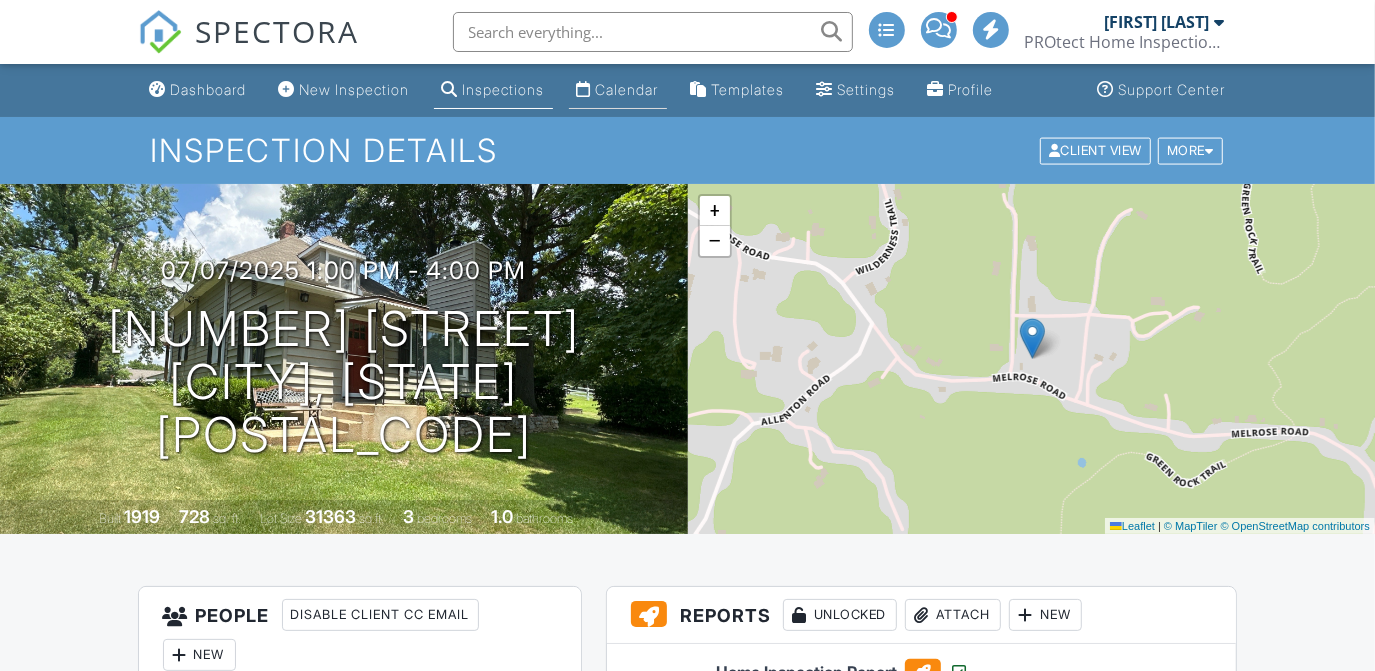 click on "Calendar" at bounding box center (627, 89) 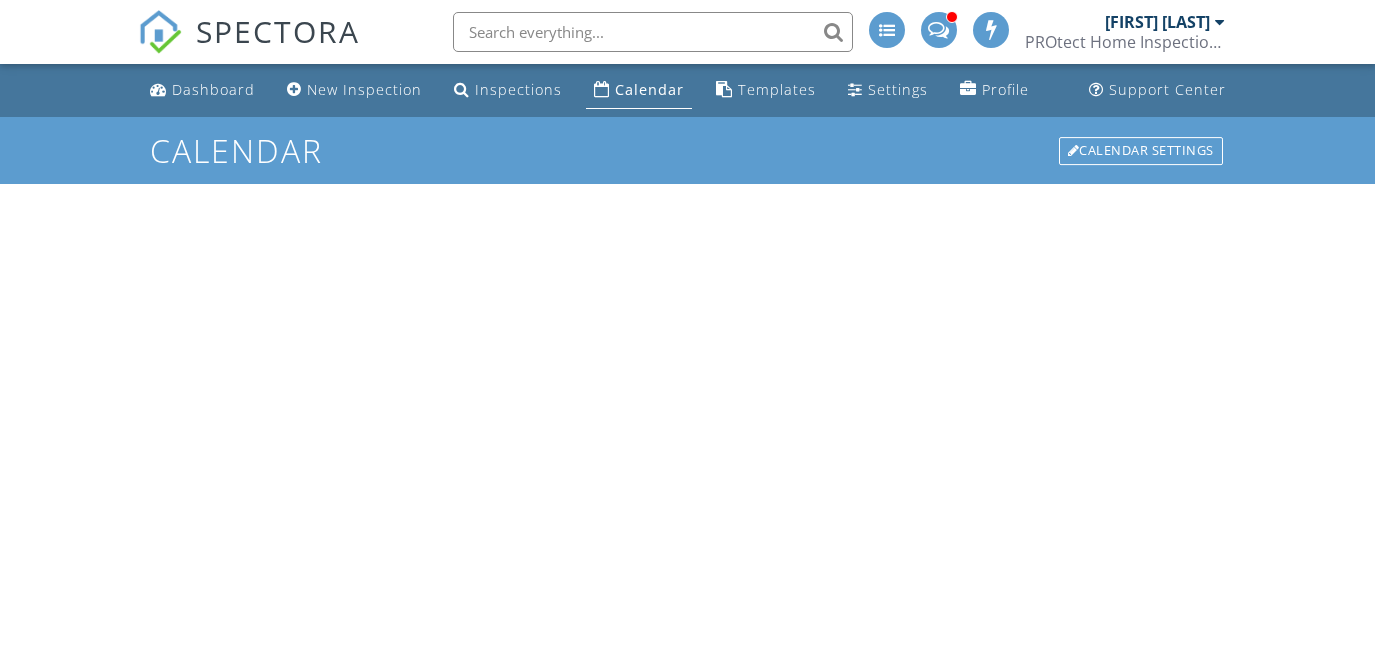 scroll, scrollTop: 0, scrollLeft: 0, axis: both 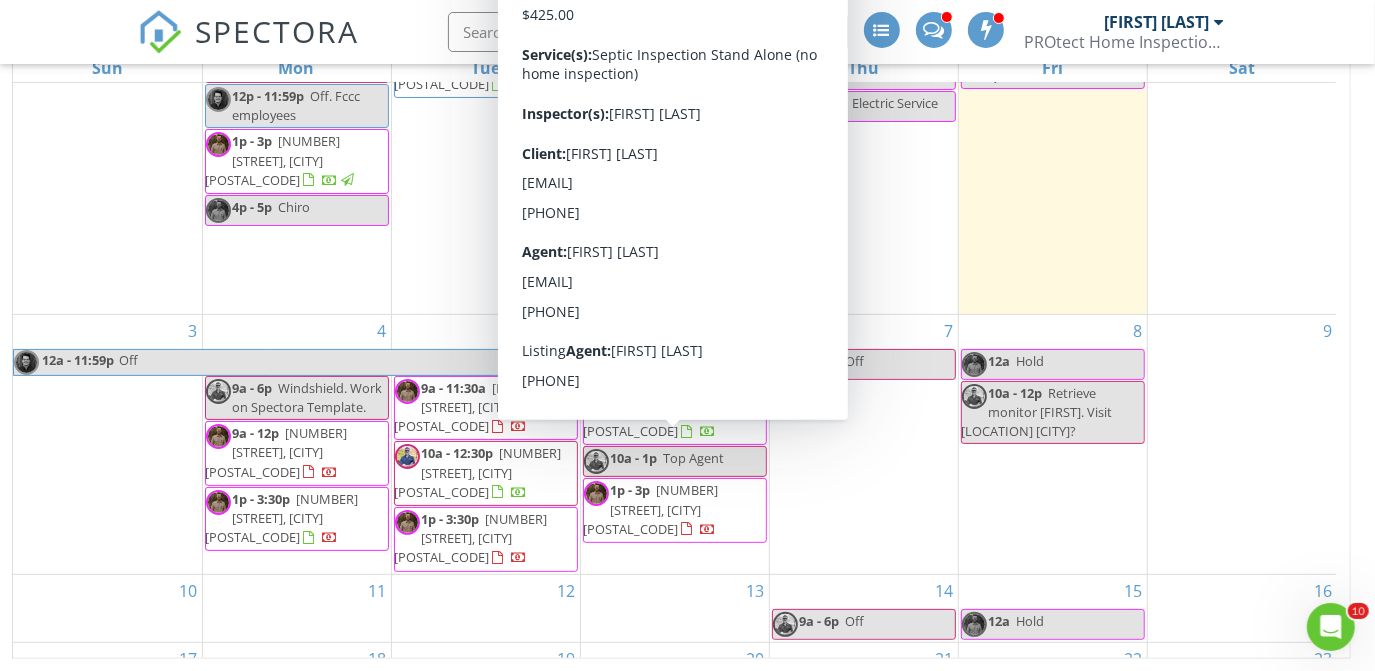 click at bounding box center (709, 531) 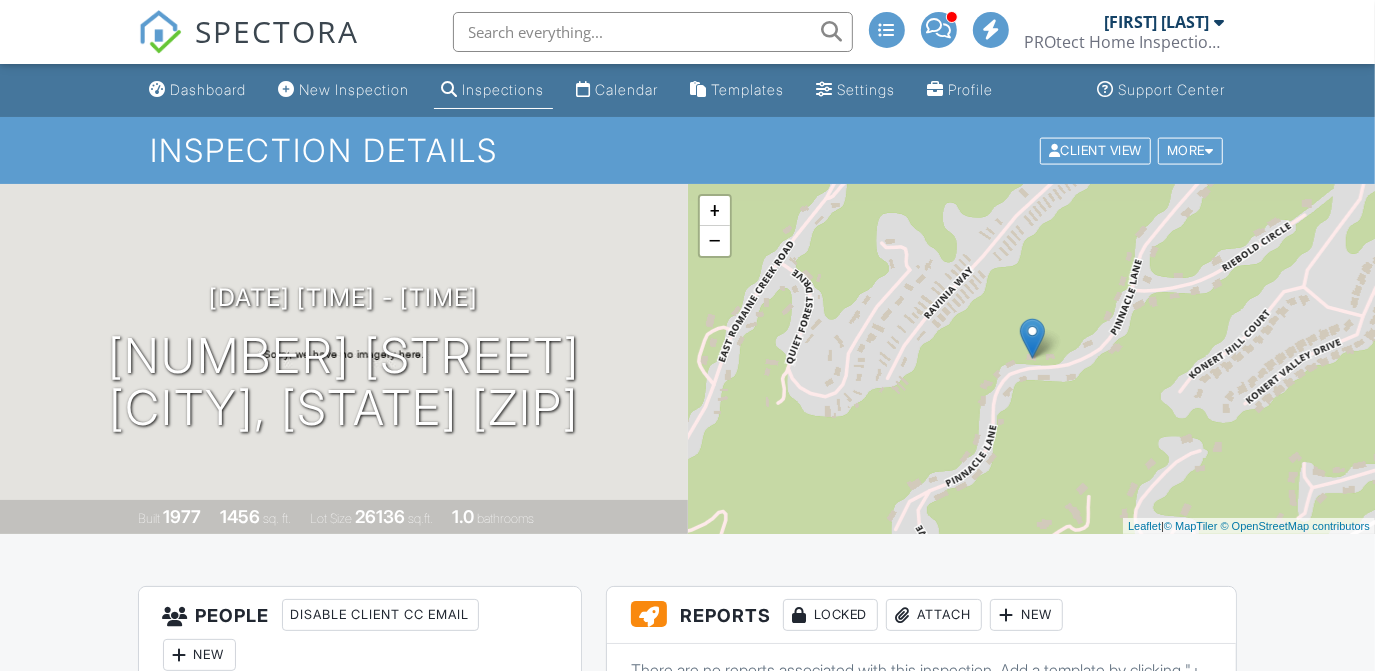 scroll, scrollTop: 69, scrollLeft: 0, axis: vertical 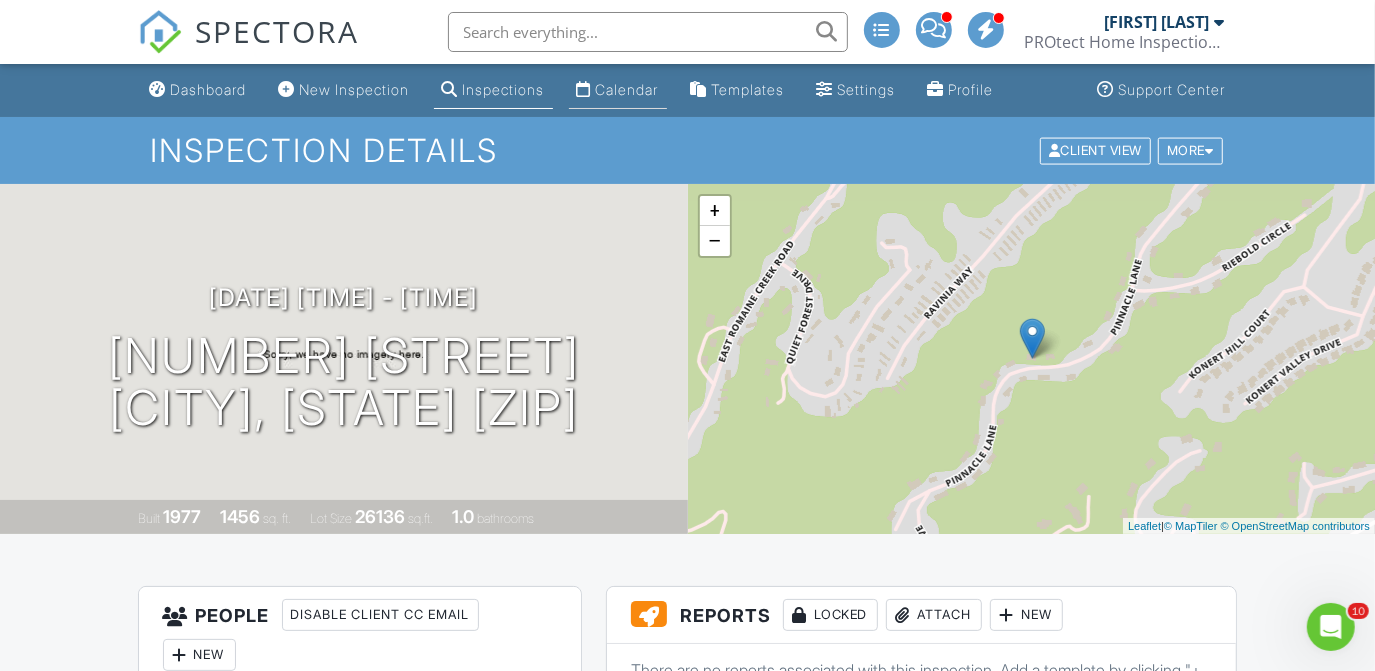 click on "Calendar" at bounding box center [627, 89] 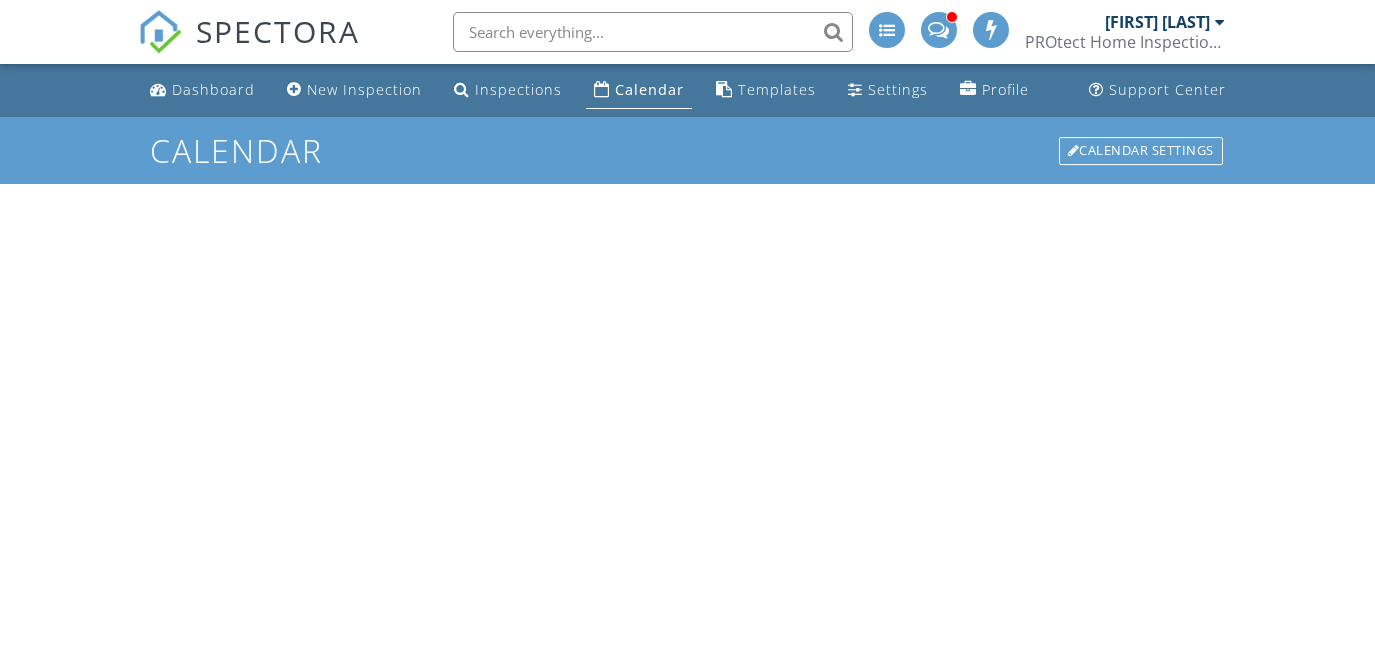 scroll, scrollTop: 0, scrollLeft: 0, axis: both 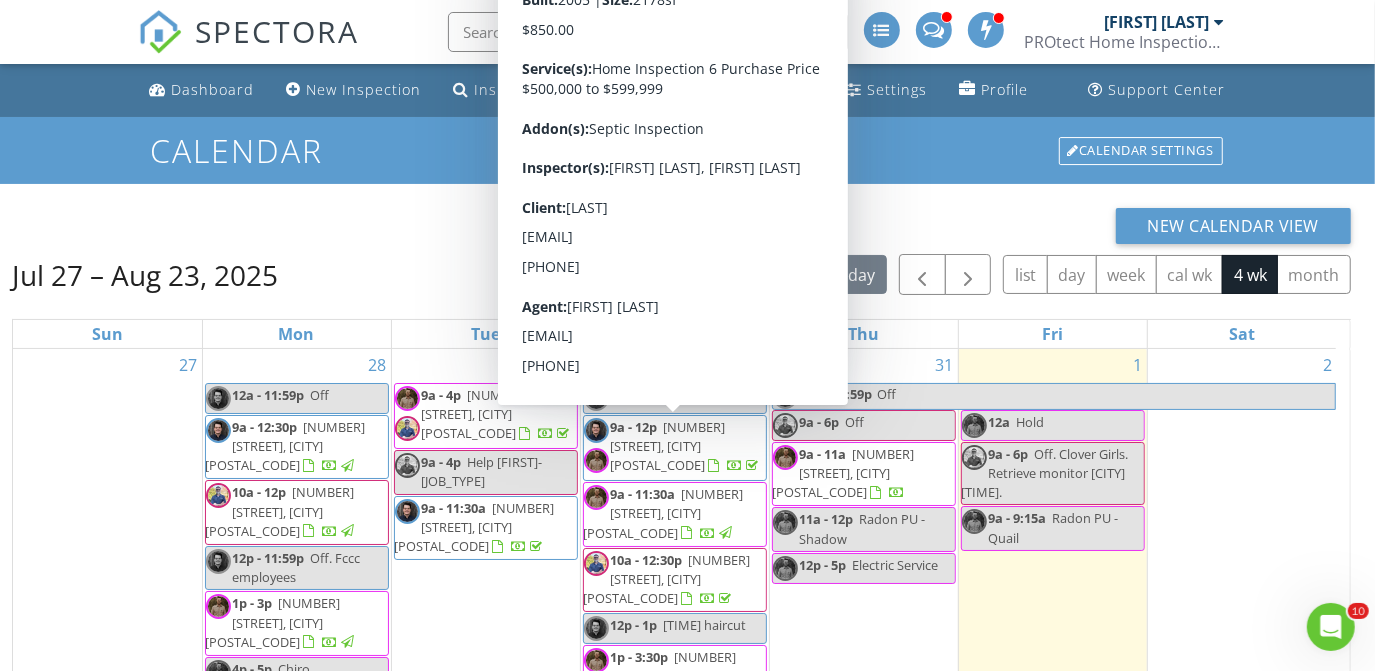 click at bounding box center (714, 466) 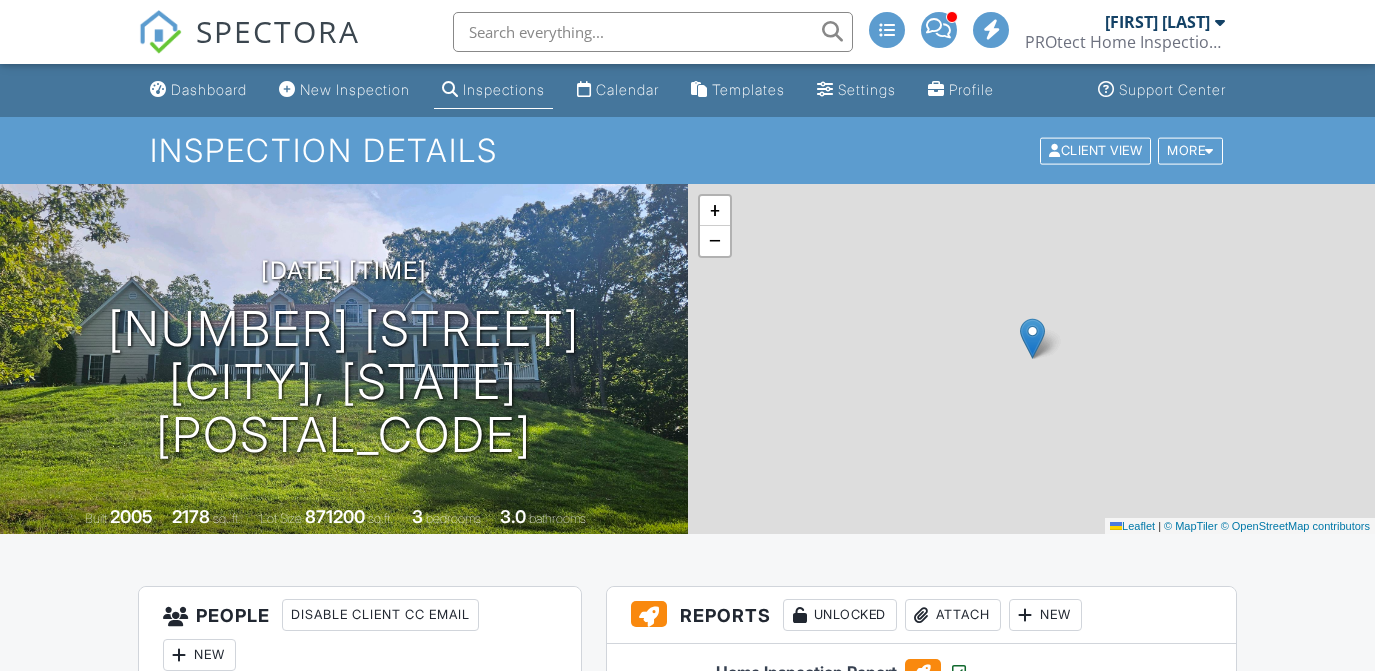scroll, scrollTop: 0, scrollLeft: 0, axis: both 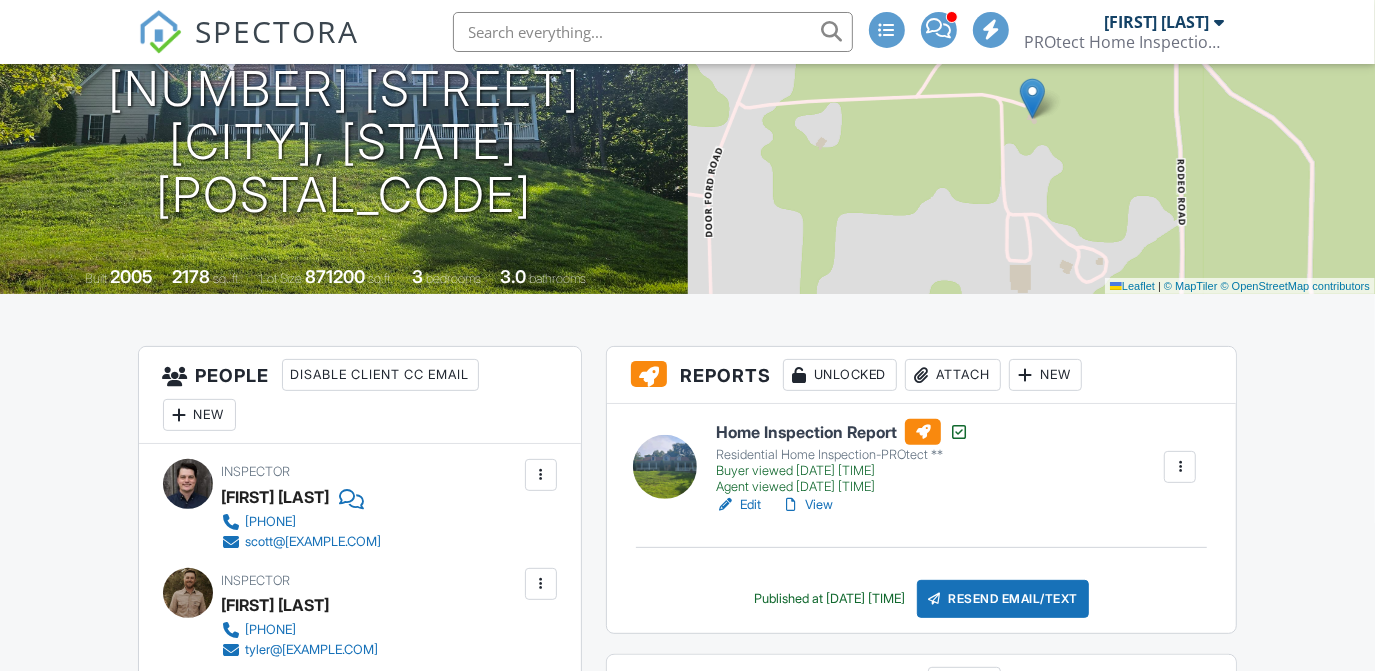 click on "Attach" at bounding box center (953, 375) 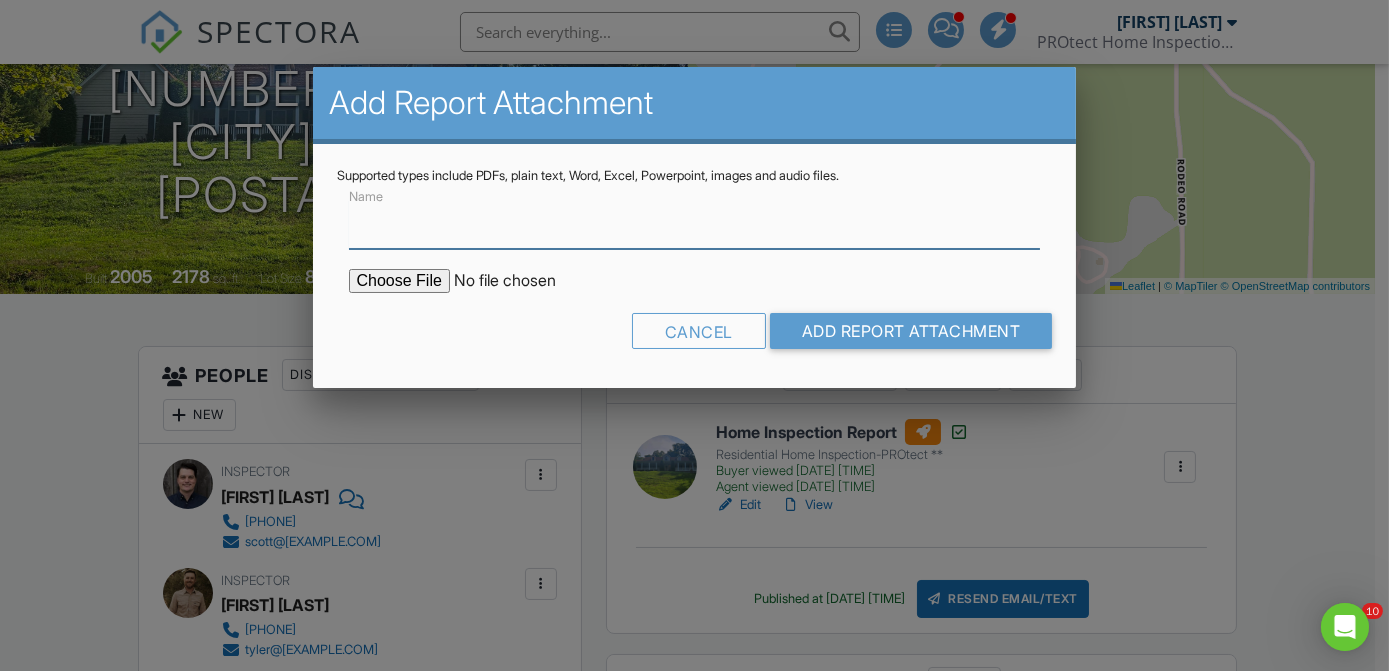 scroll, scrollTop: 0, scrollLeft: 0, axis: both 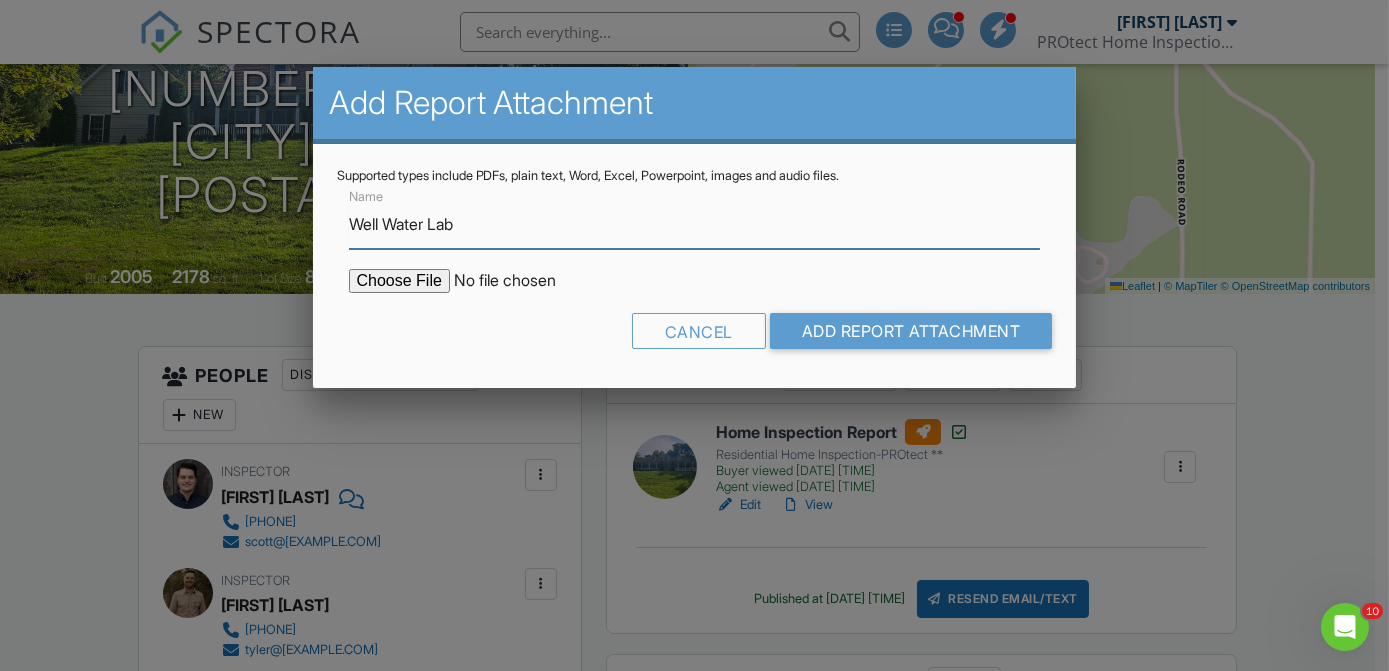 type on "Well Water Lab Results" 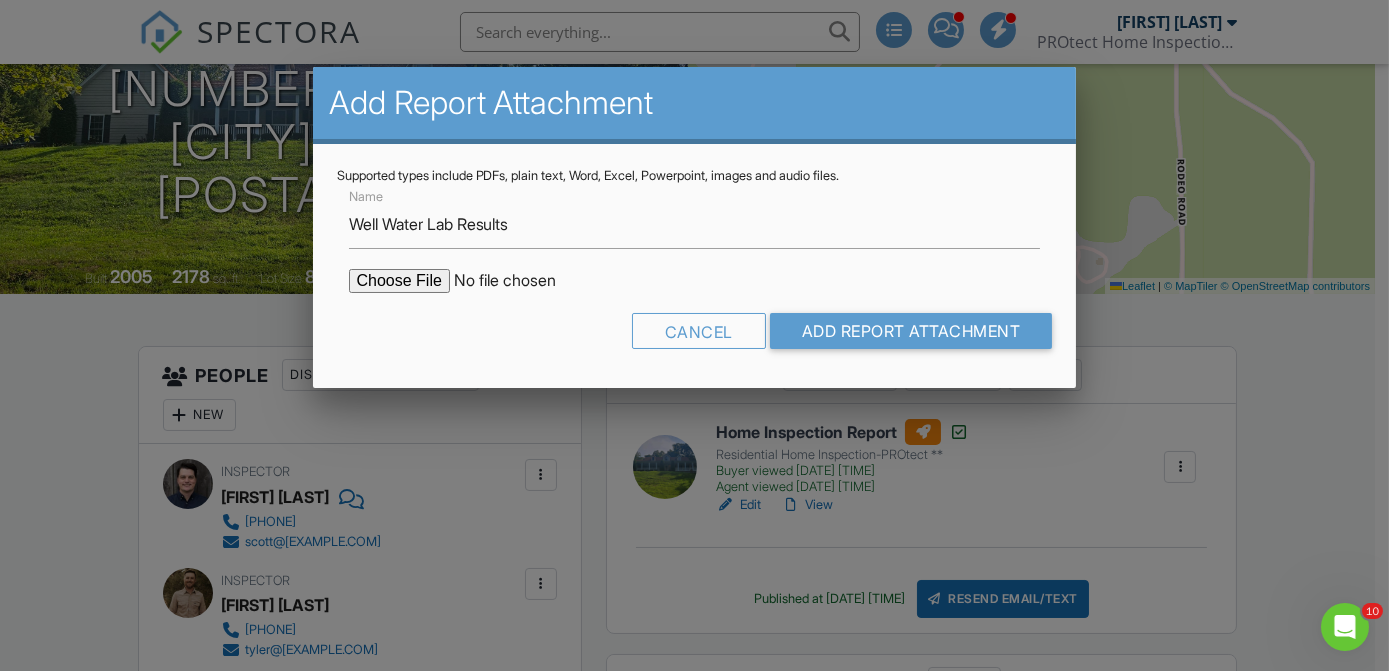 click at bounding box center (519, 281) 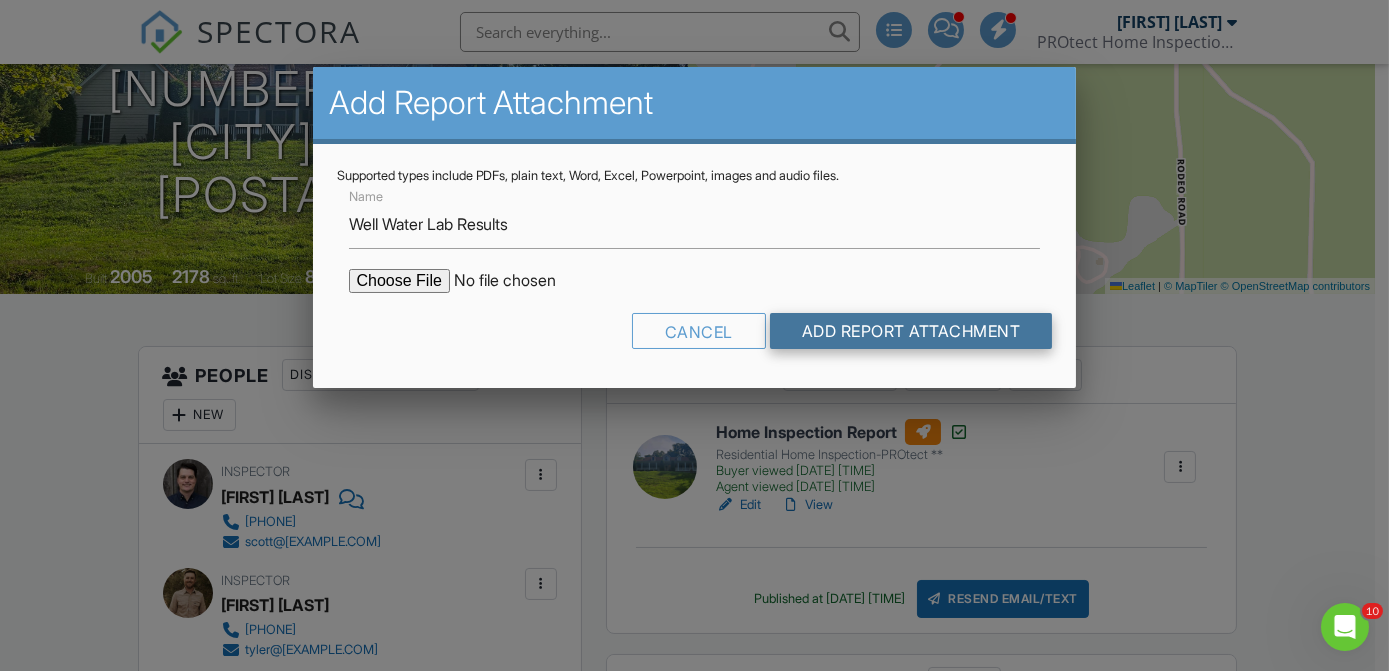 click on "Add Report Attachment" at bounding box center [911, 331] 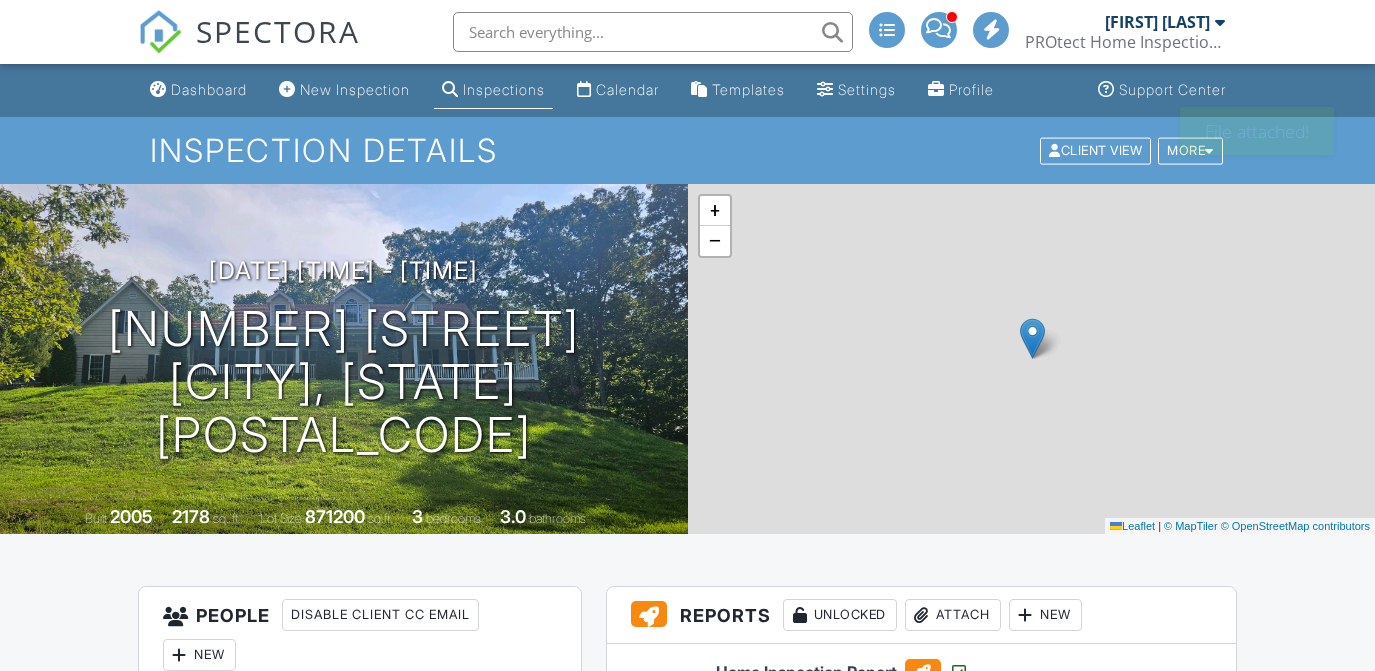 scroll, scrollTop: 327, scrollLeft: 0, axis: vertical 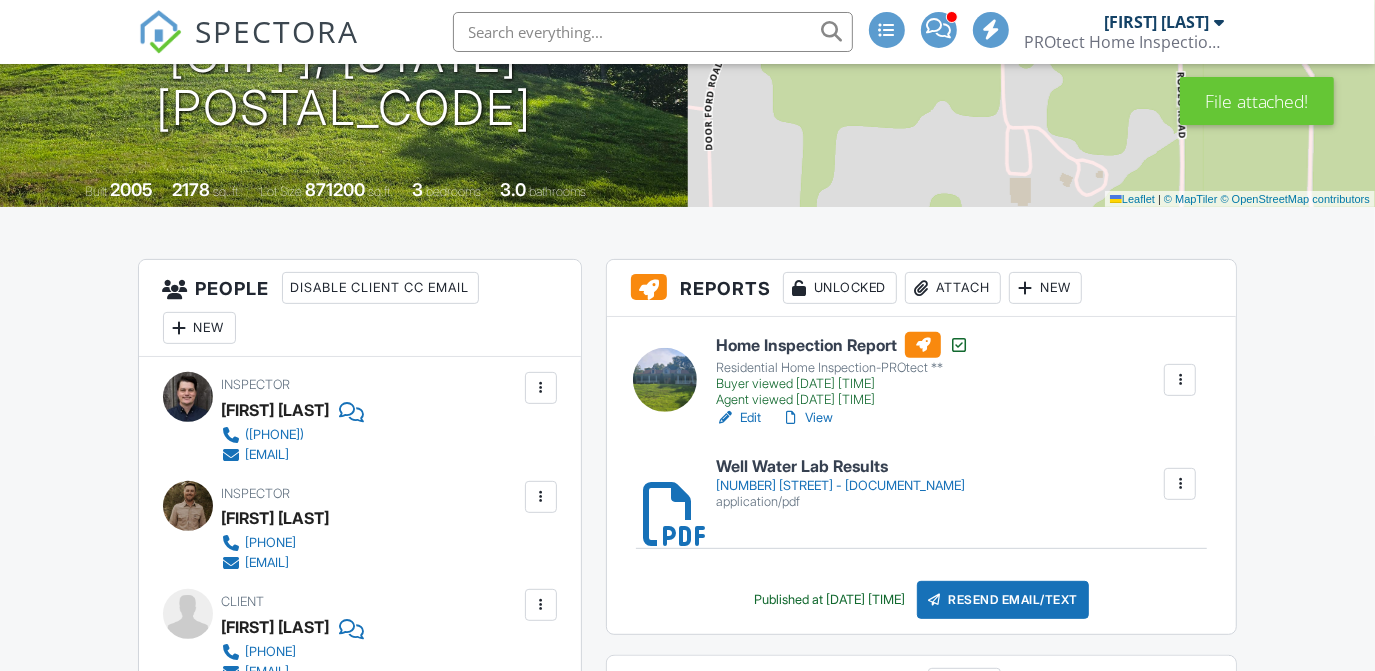 click on "Attach" at bounding box center [953, 288] 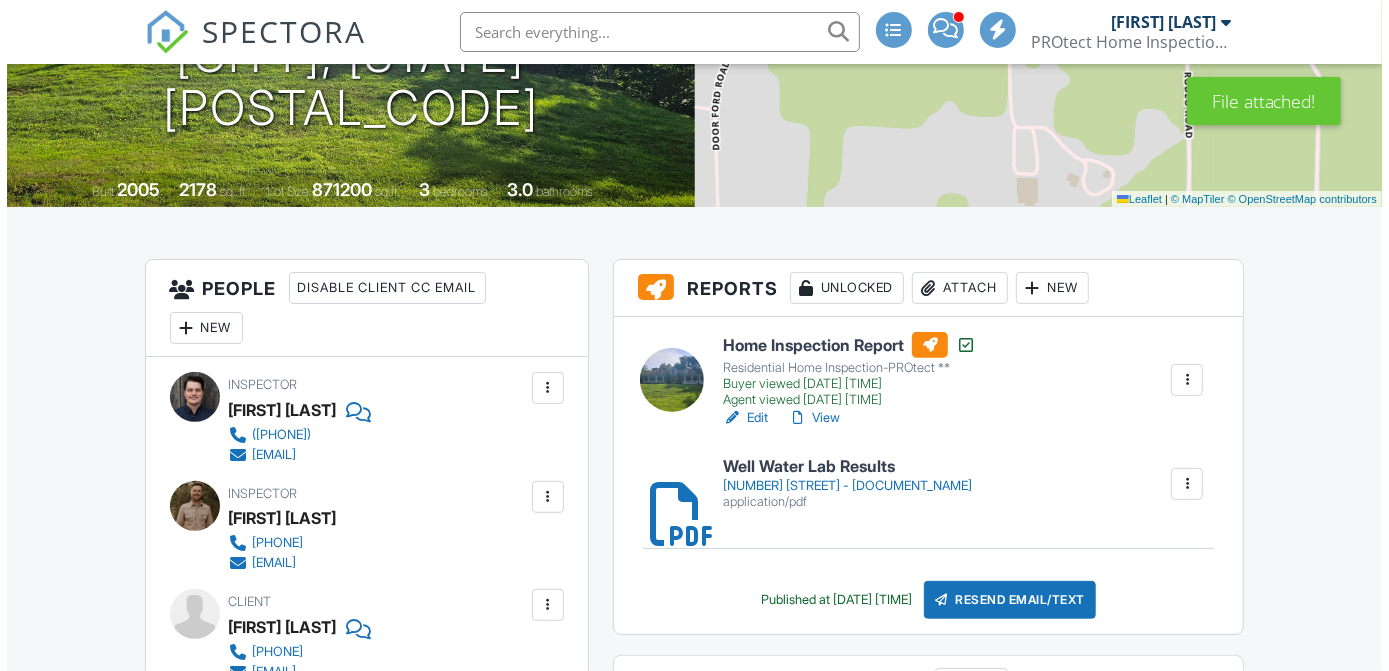 scroll, scrollTop: 327, scrollLeft: 0, axis: vertical 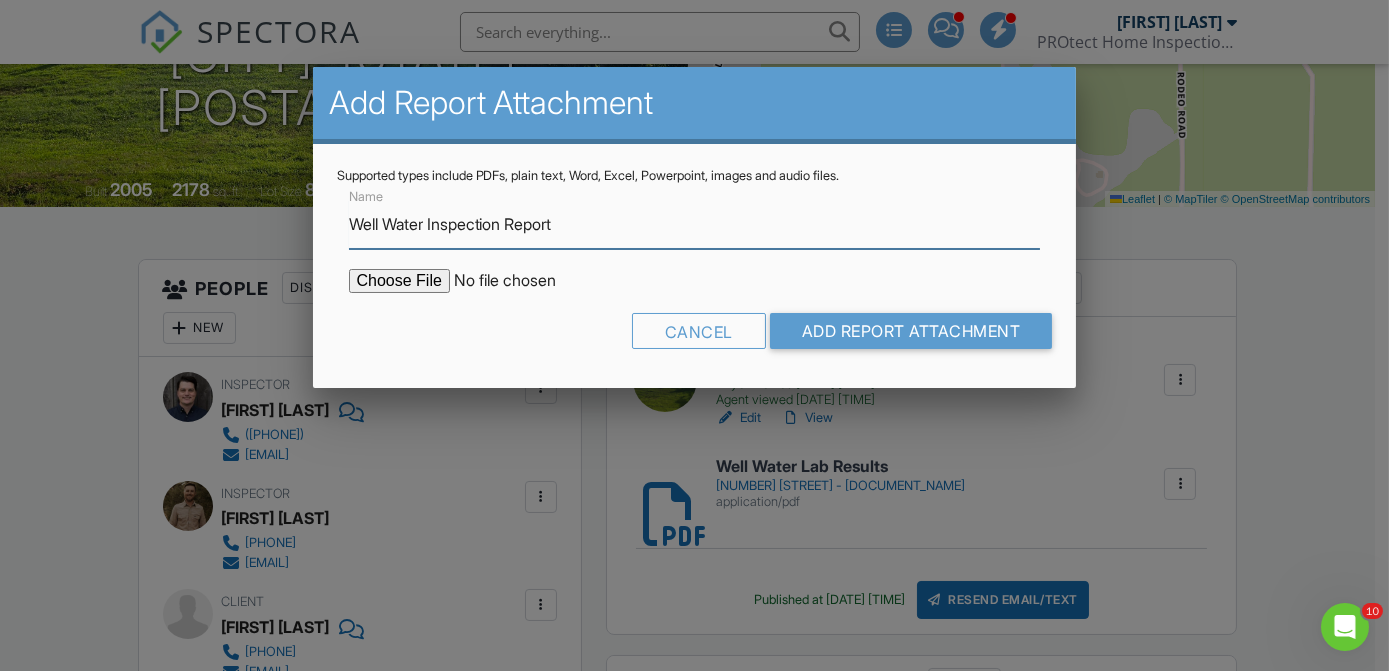 type on "Well Water Inspection Report" 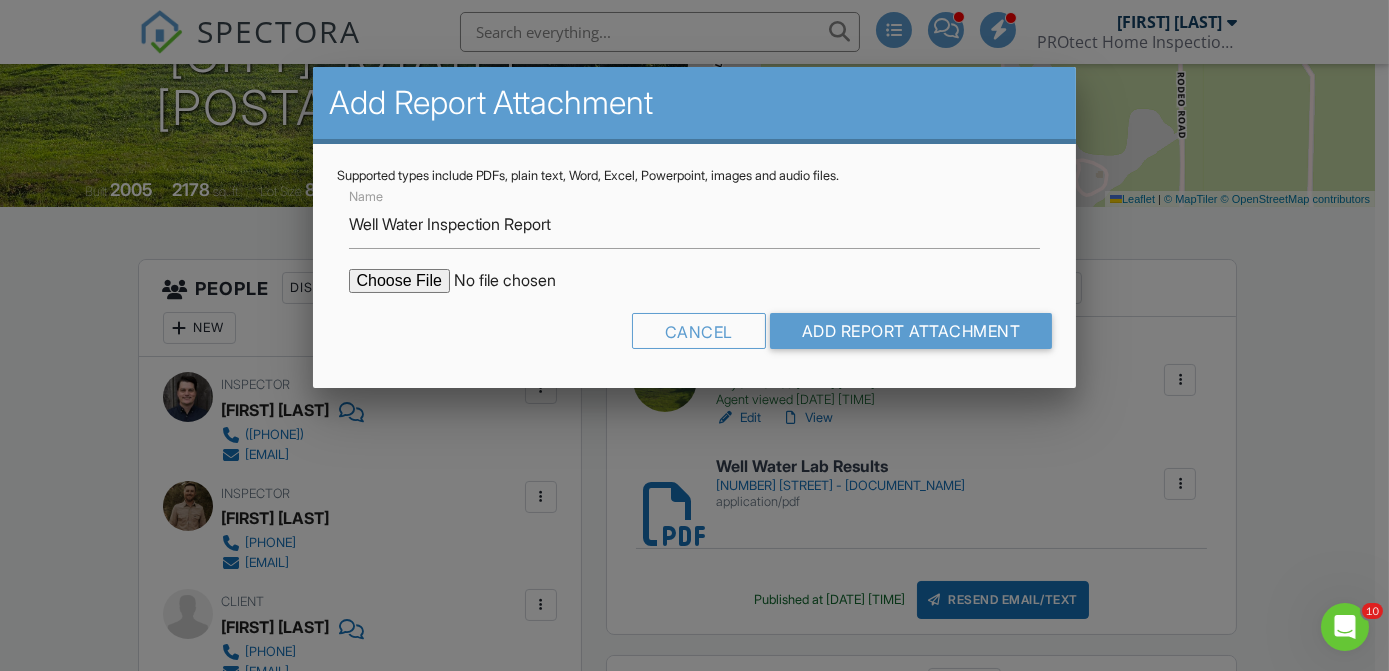click at bounding box center (519, 281) 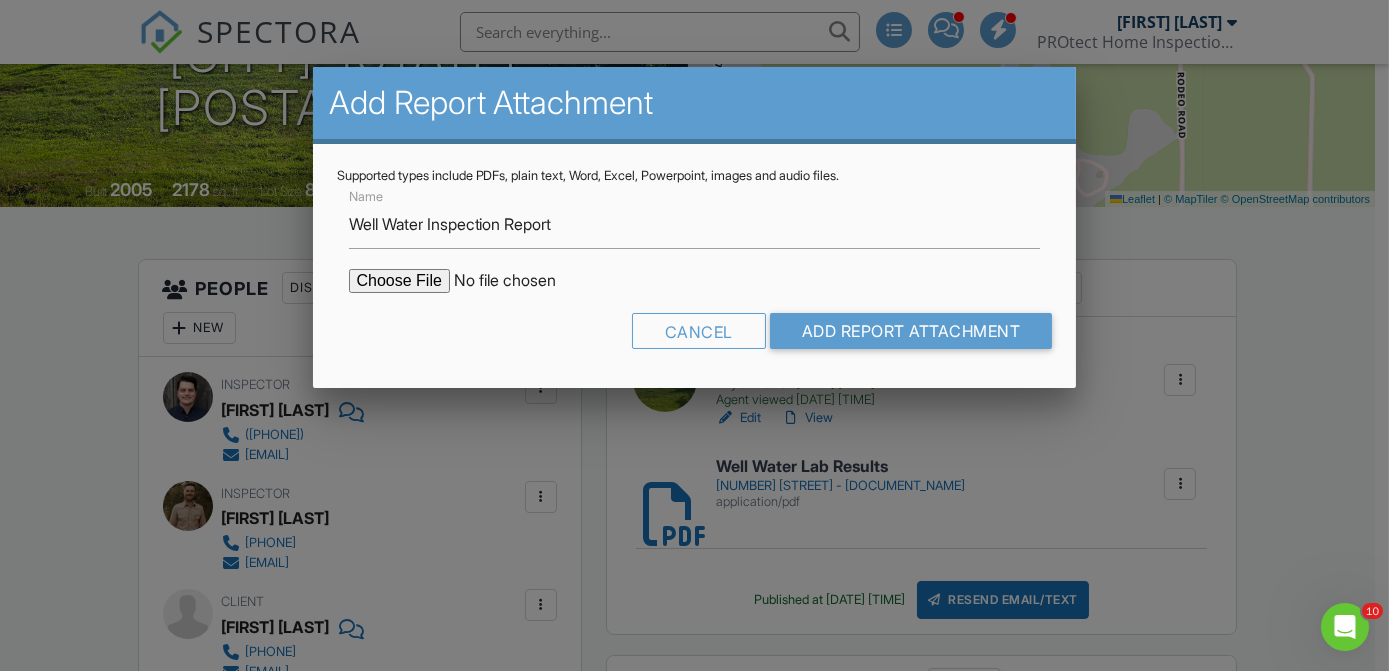 type on "C:\fakepath\919 Rodeo Dr - Well ^L0 Septic Inspection Report.pdf" 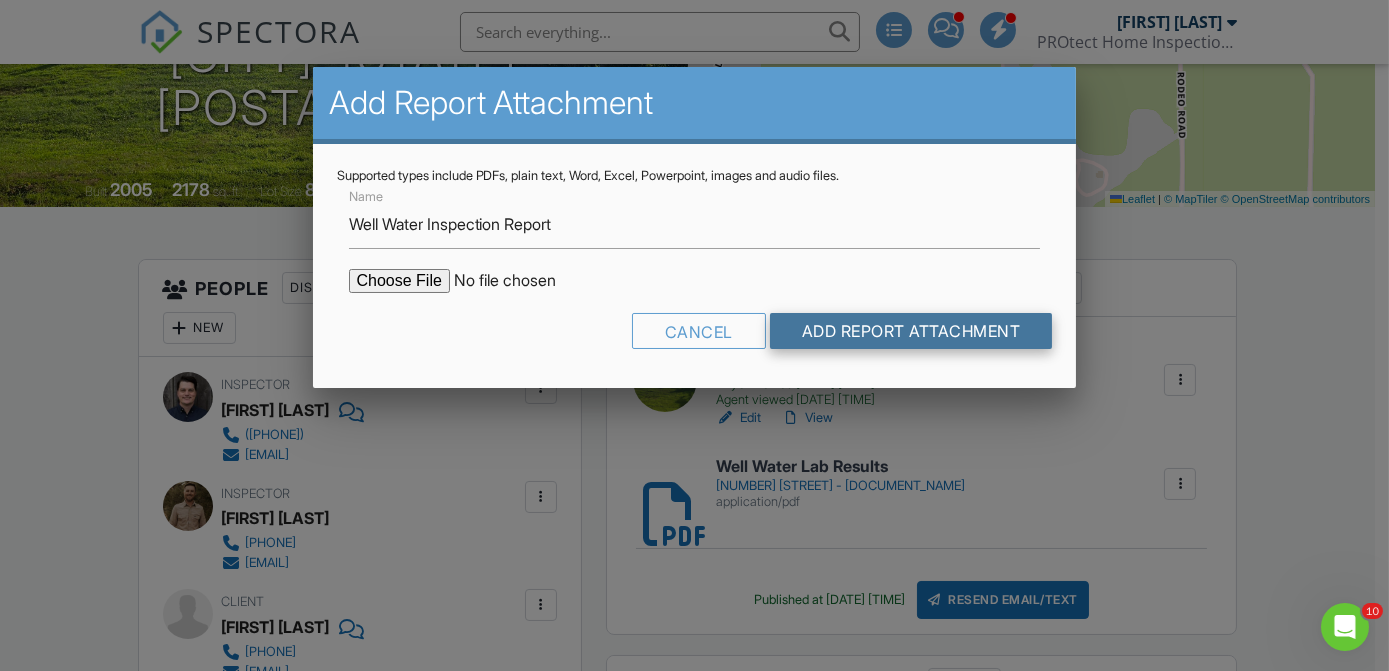 click on "Add Report Attachment" at bounding box center (911, 331) 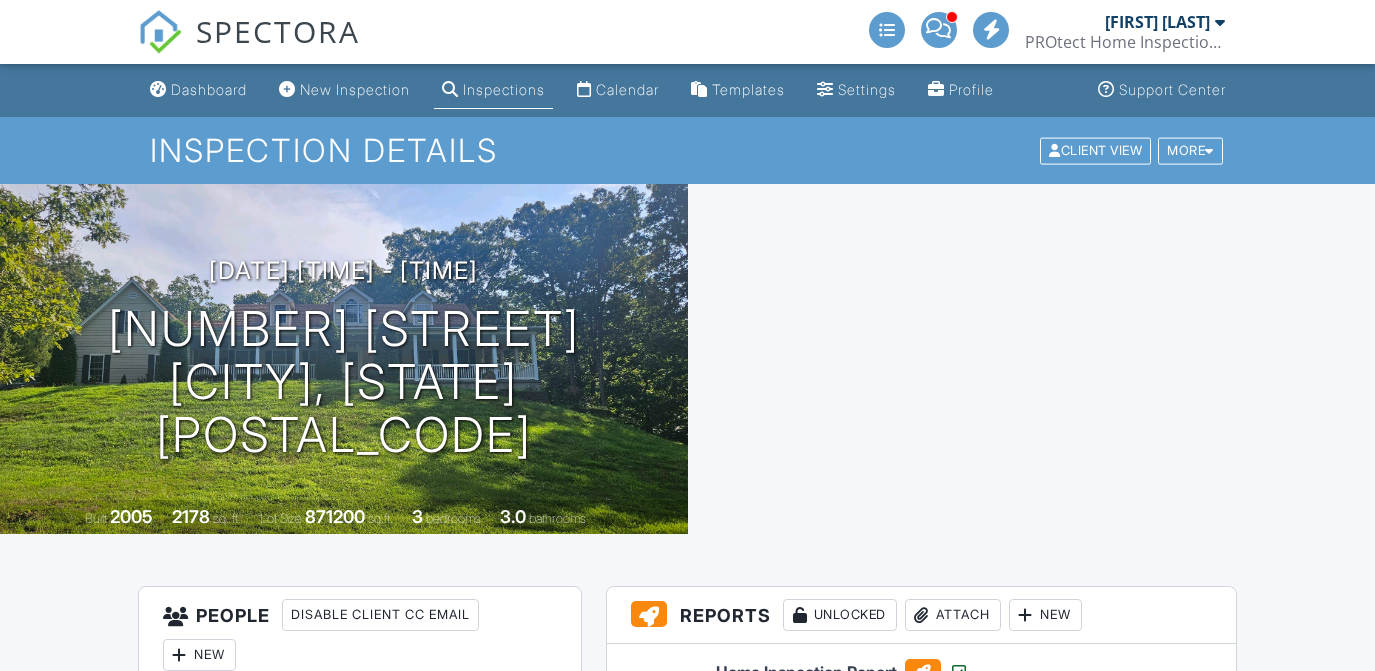 click on "Attach" at bounding box center (953, 615) 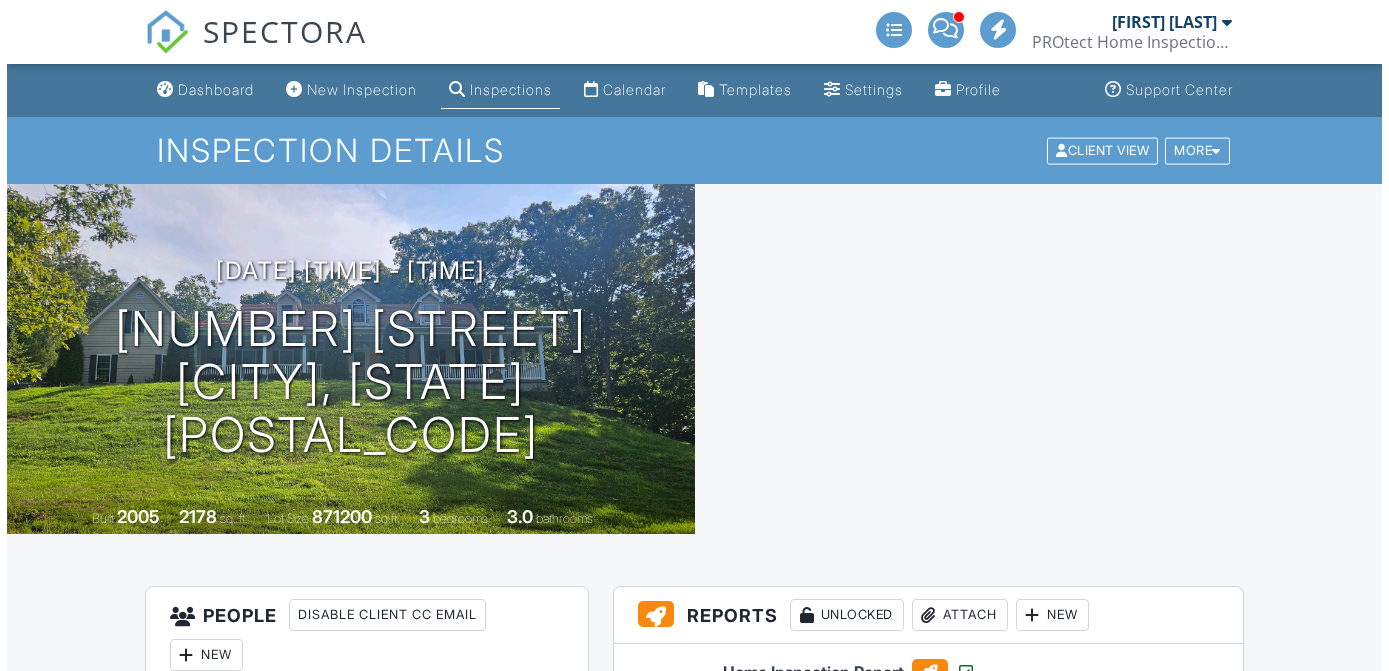 scroll, scrollTop: 216, scrollLeft: 0, axis: vertical 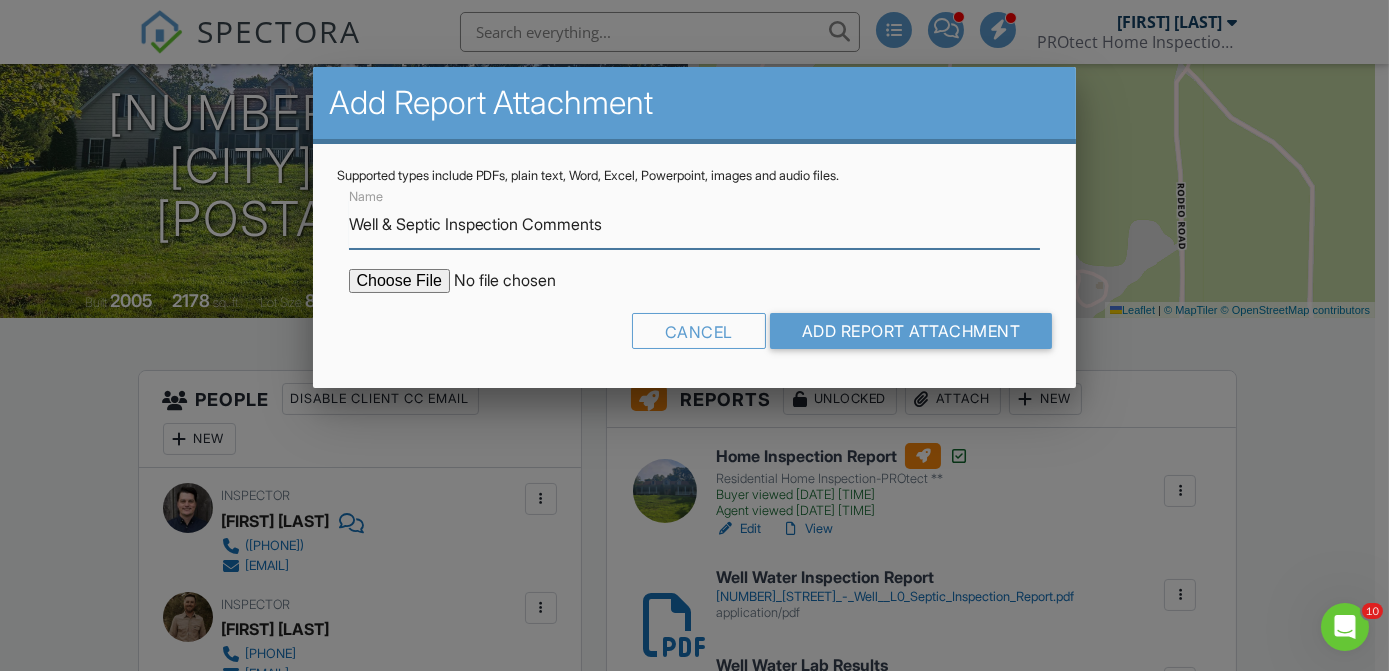 type on "Well & Septic Inspection Comments" 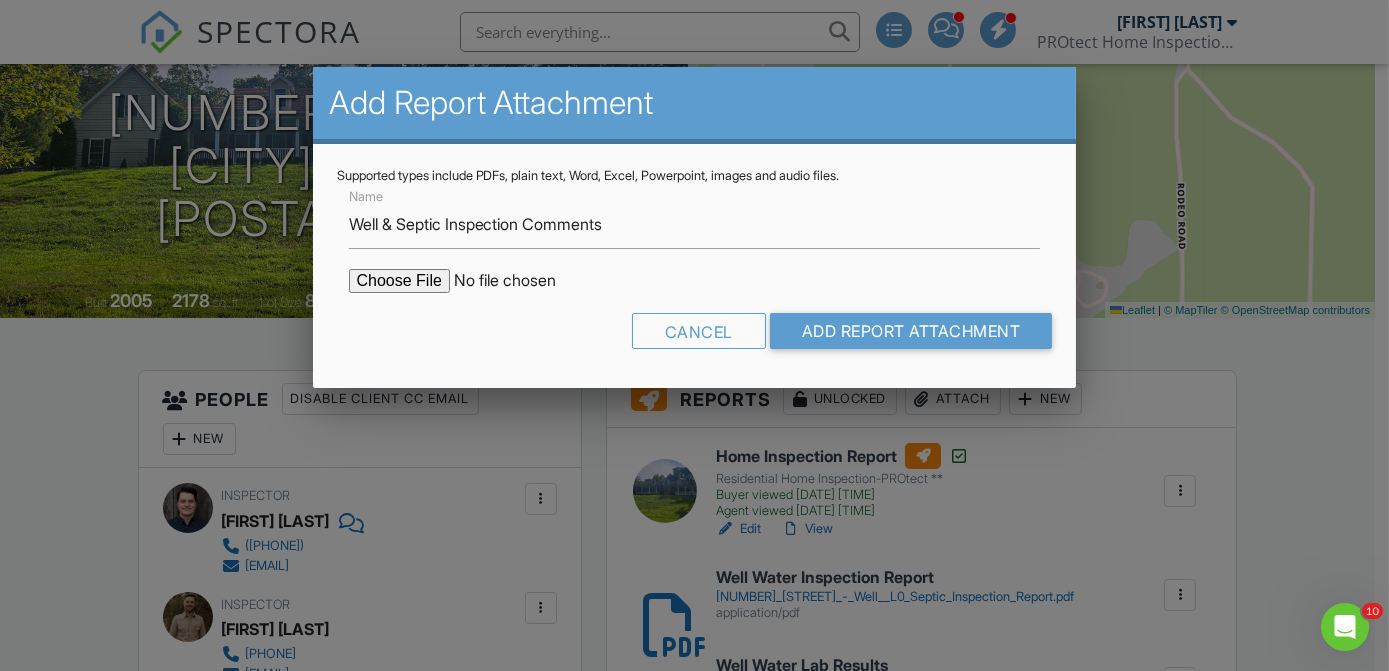 click at bounding box center (519, 281) 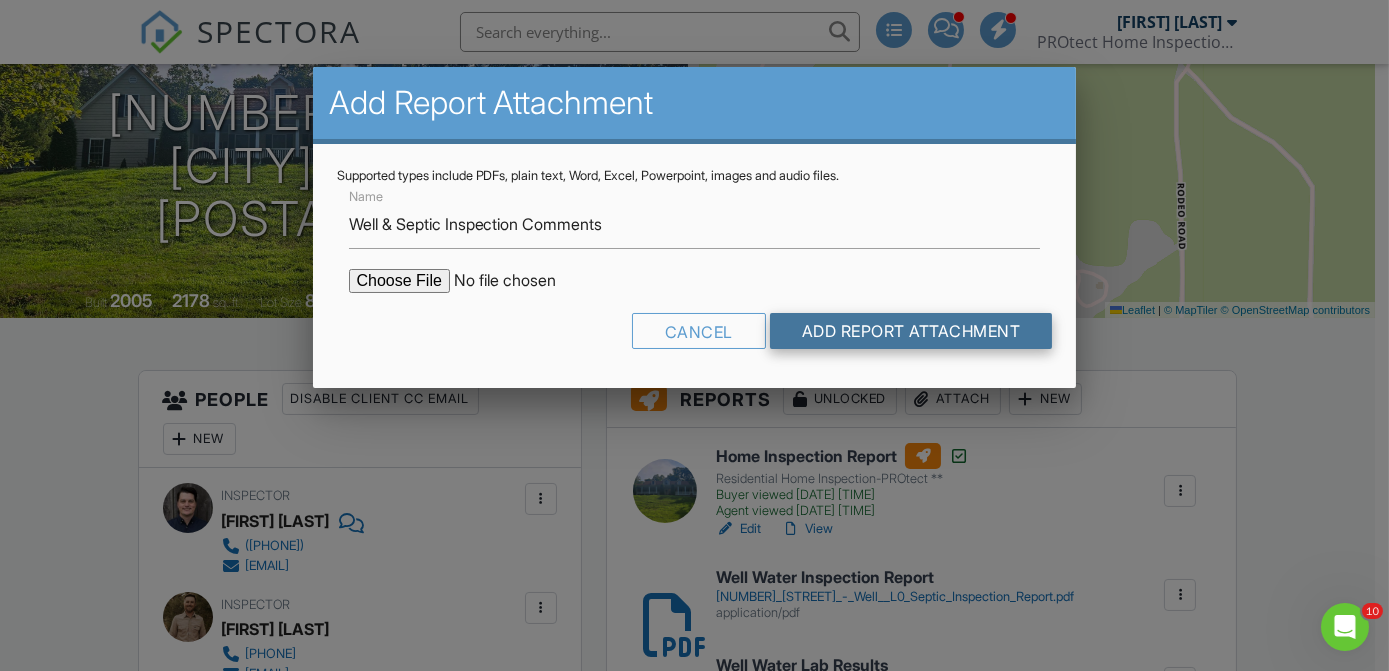 click on "Add Report Attachment" at bounding box center (911, 331) 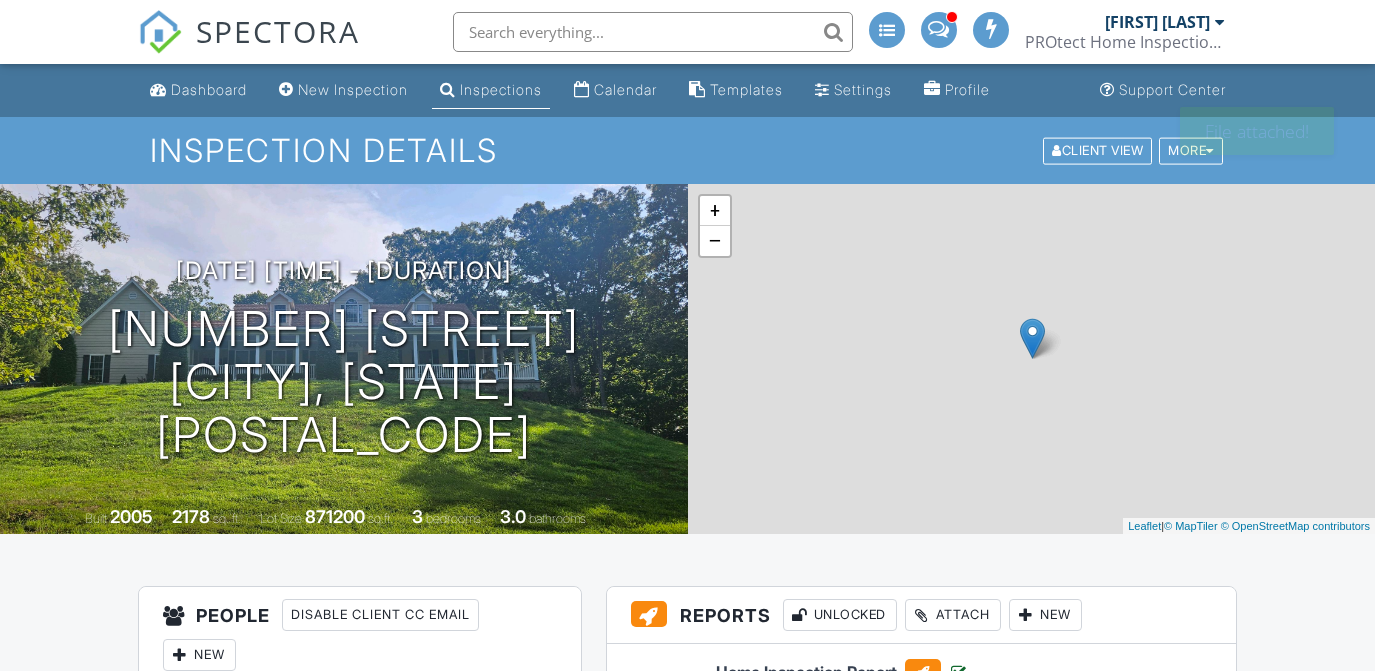 scroll, scrollTop: 0, scrollLeft: 0, axis: both 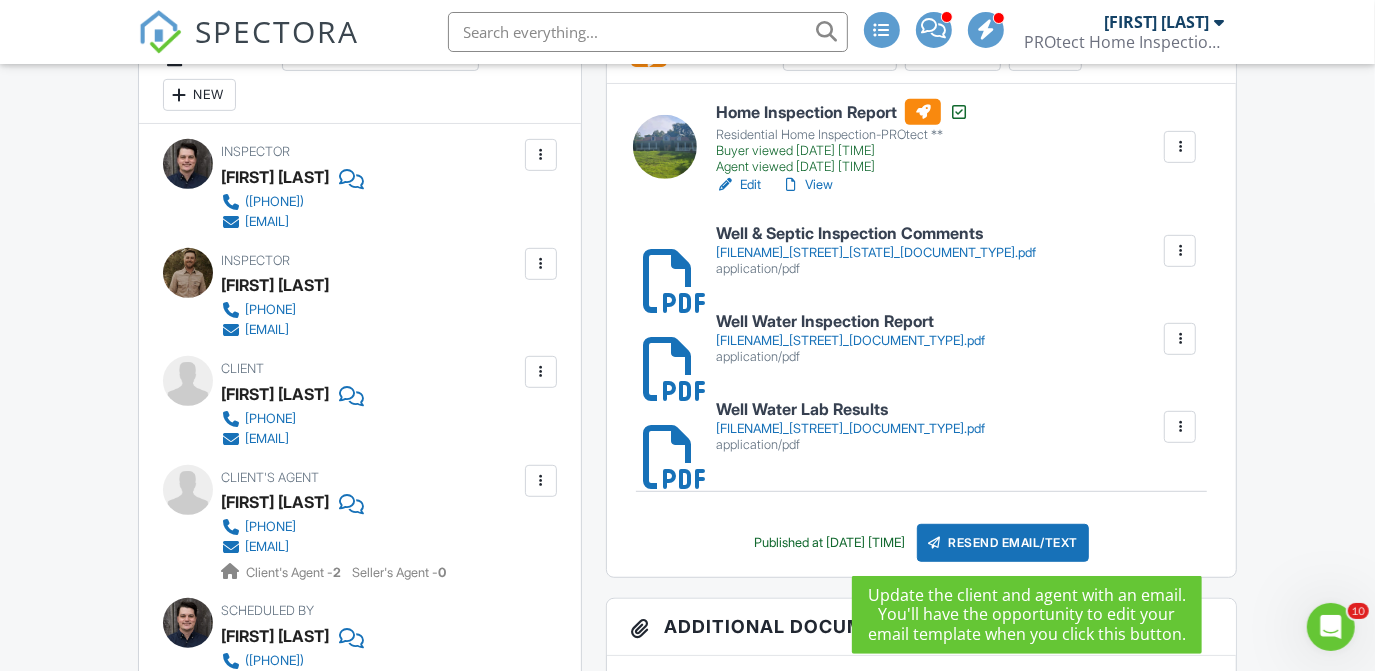 click on "Resend Email/Text" at bounding box center [1003, 543] 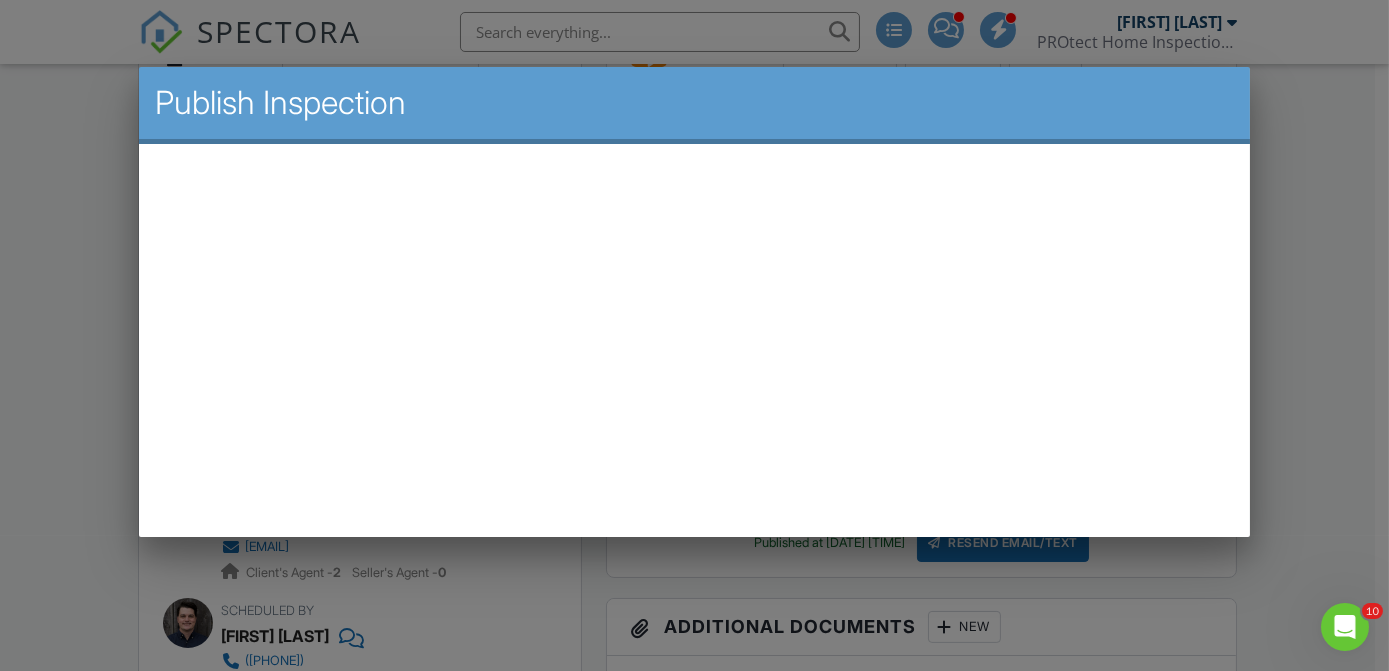 scroll, scrollTop: 0, scrollLeft: 0, axis: both 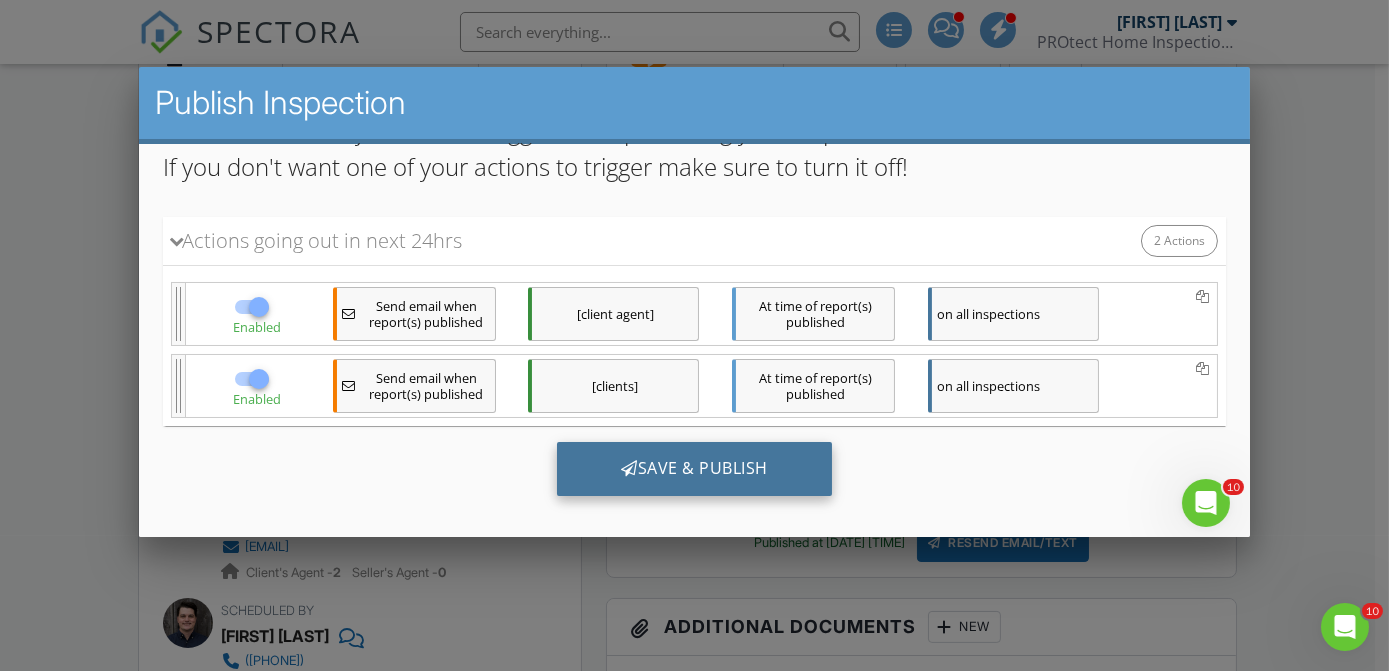 click on "Save & Publish" at bounding box center (693, 469) 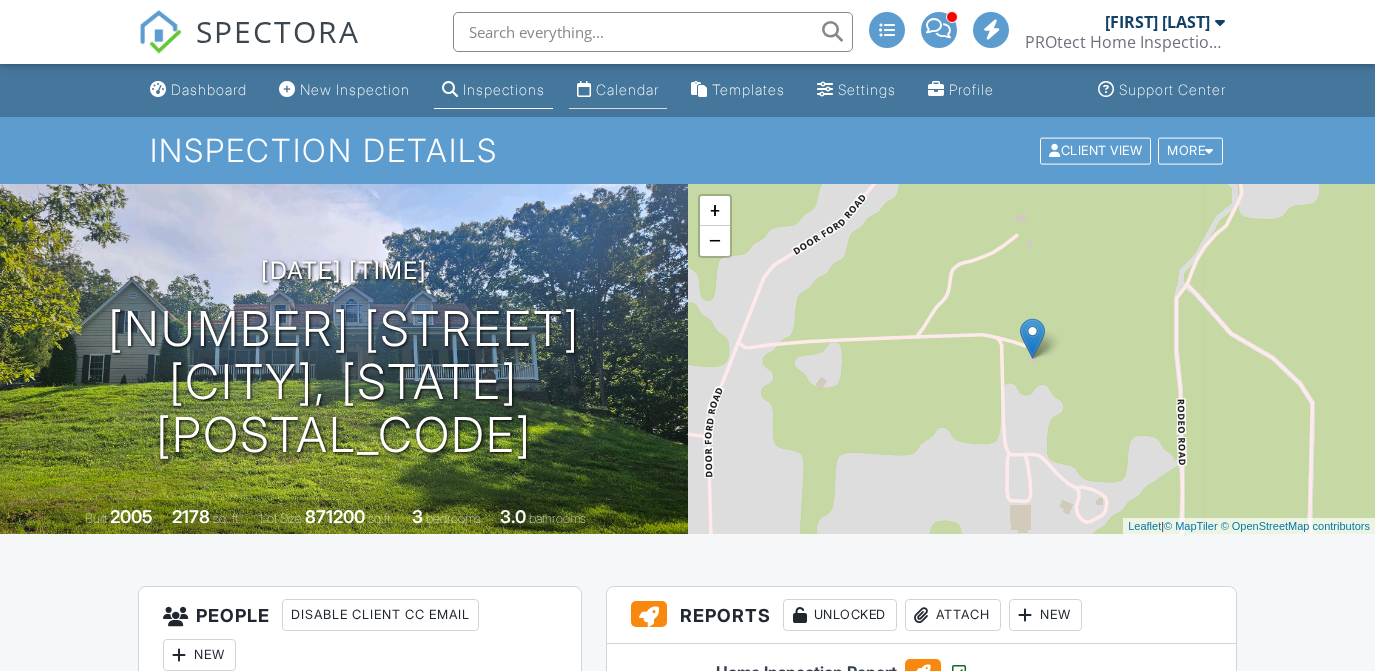 scroll, scrollTop: 0, scrollLeft: 0, axis: both 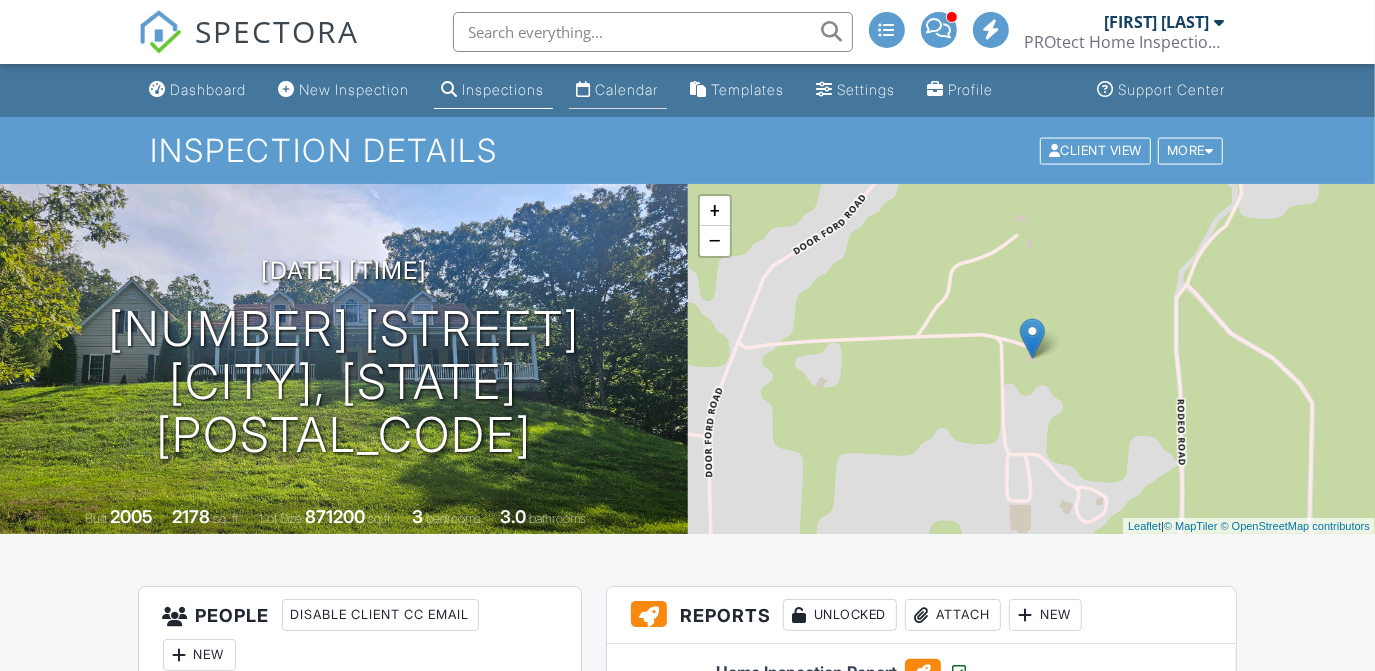 click on "Calendar" at bounding box center [627, 89] 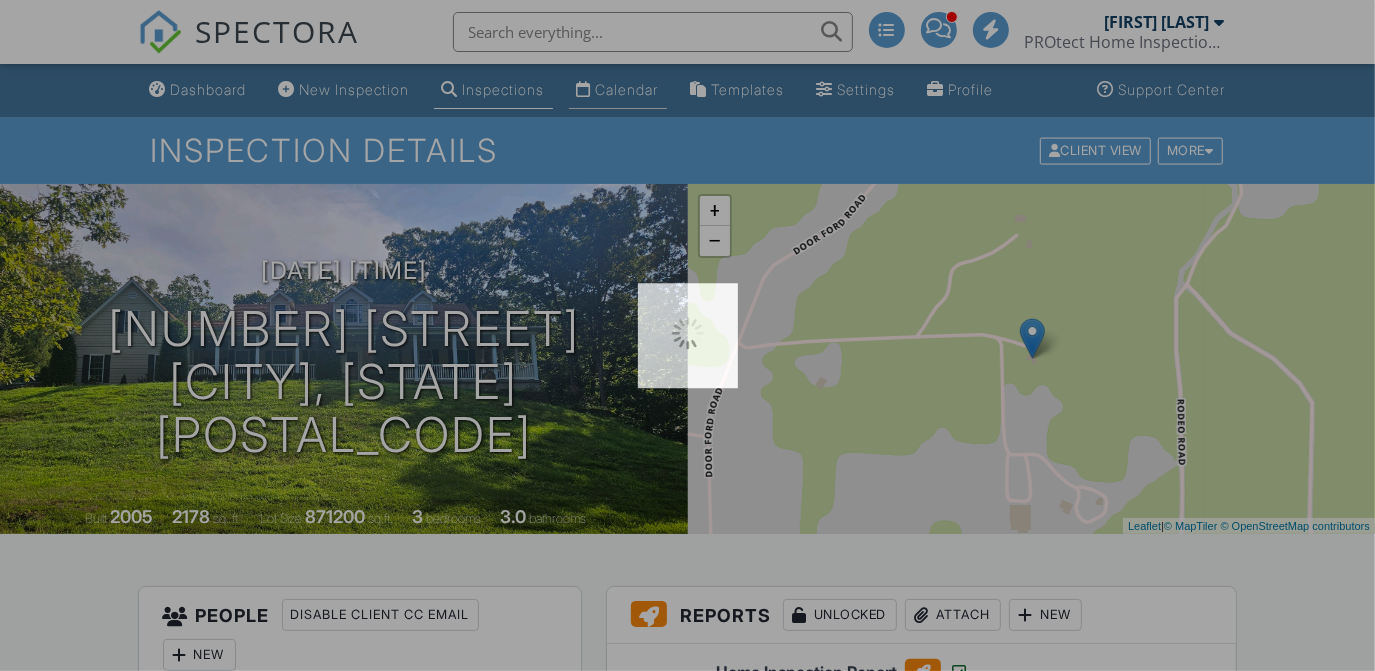 scroll, scrollTop: 0, scrollLeft: 0, axis: both 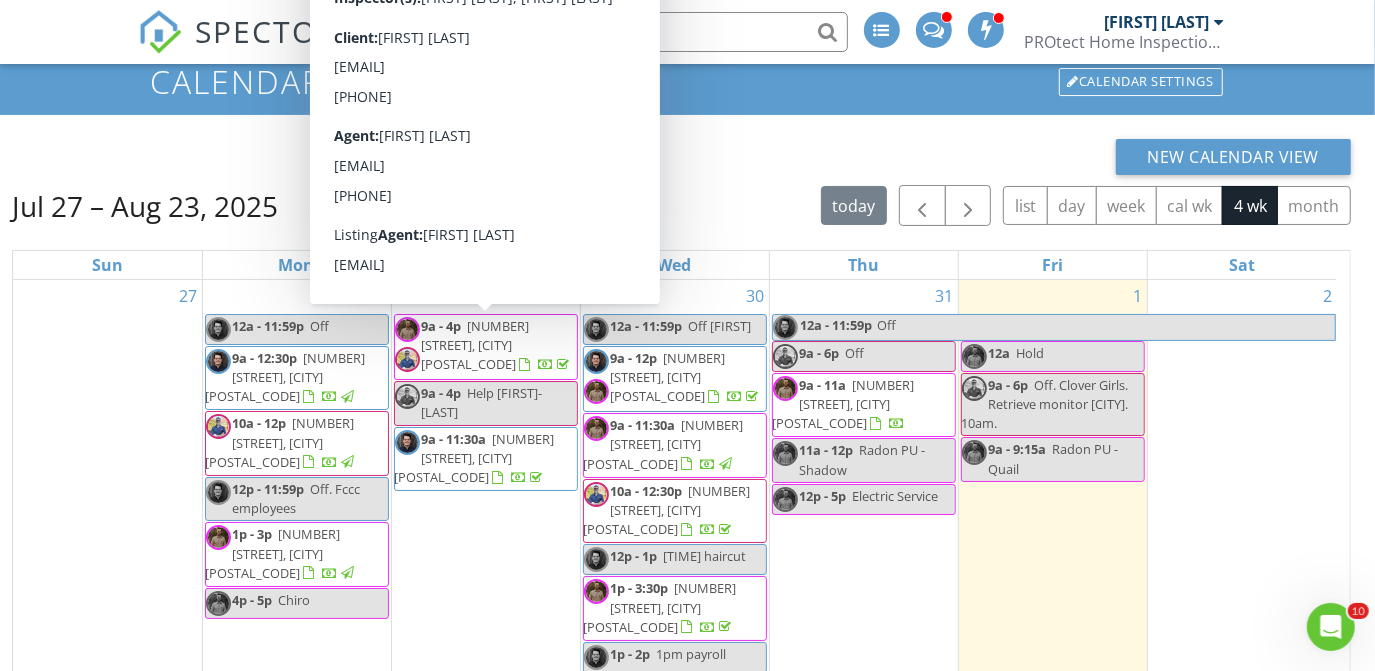 click on "Jul 27 – Aug 23, 2025 today list day week cal wk 4 wk month" at bounding box center [681, 205] 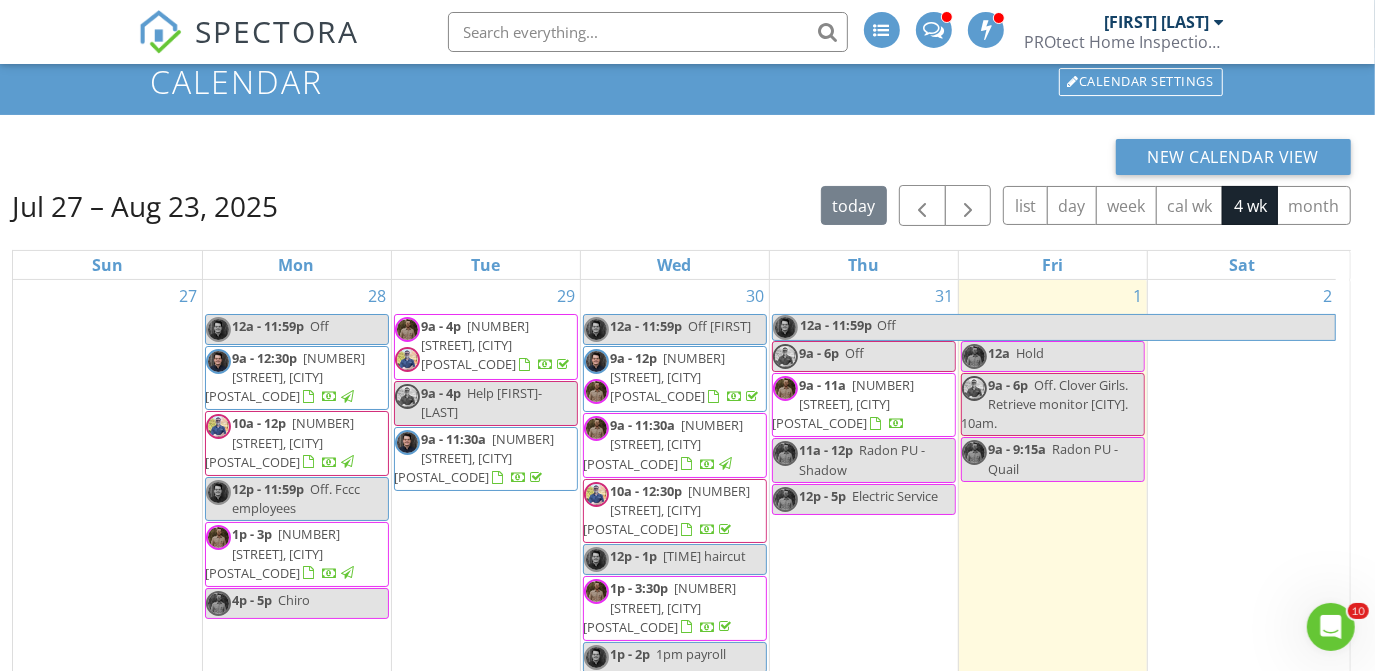 click on "[NUMBER] [STREET], [CITY] [POSTAL_CODE]" at bounding box center [844, 404] 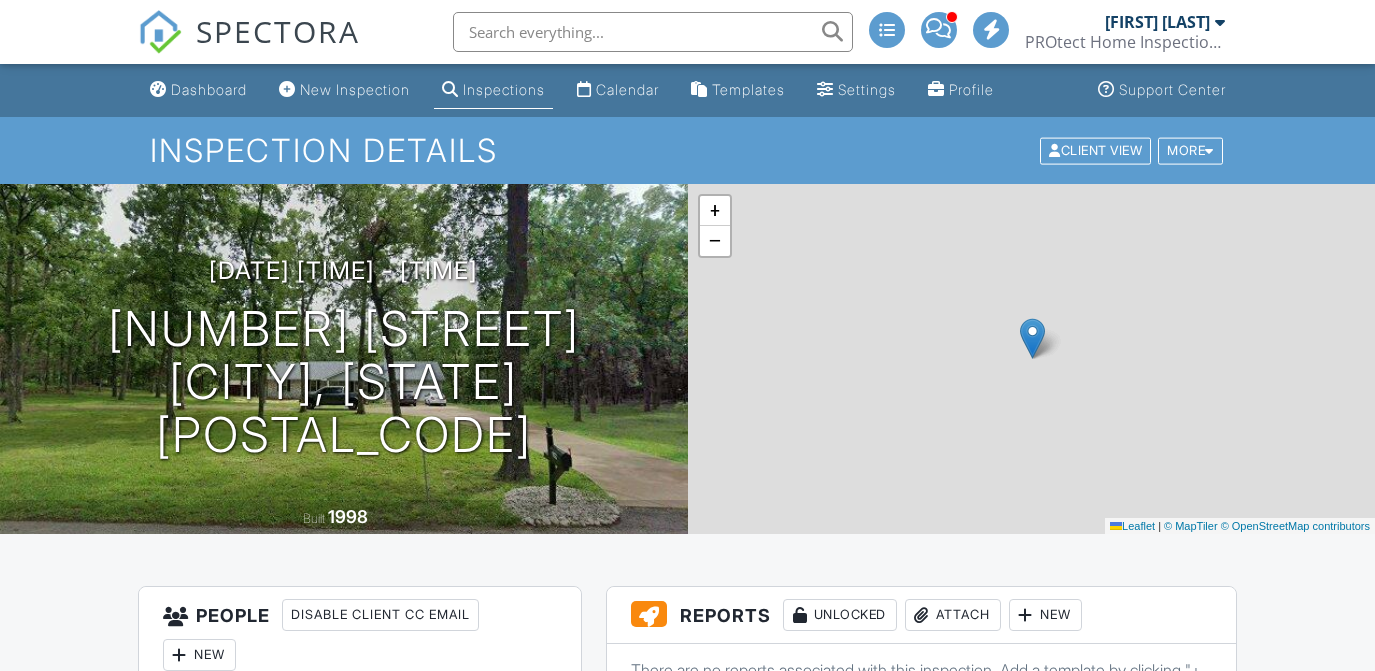 scroll, scrollTop: 0, scrollLeft: 0, axis: both 